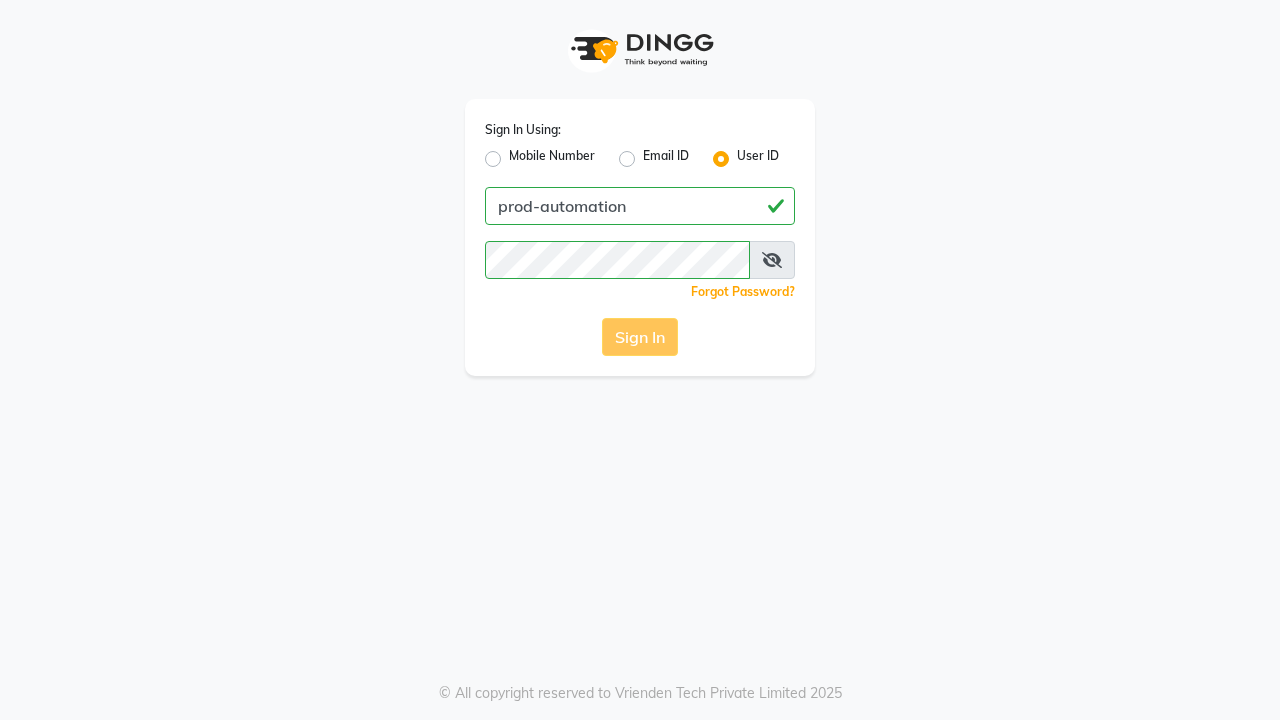 scroll, scrollTop: 0, scrollLeft: 0, axis: both 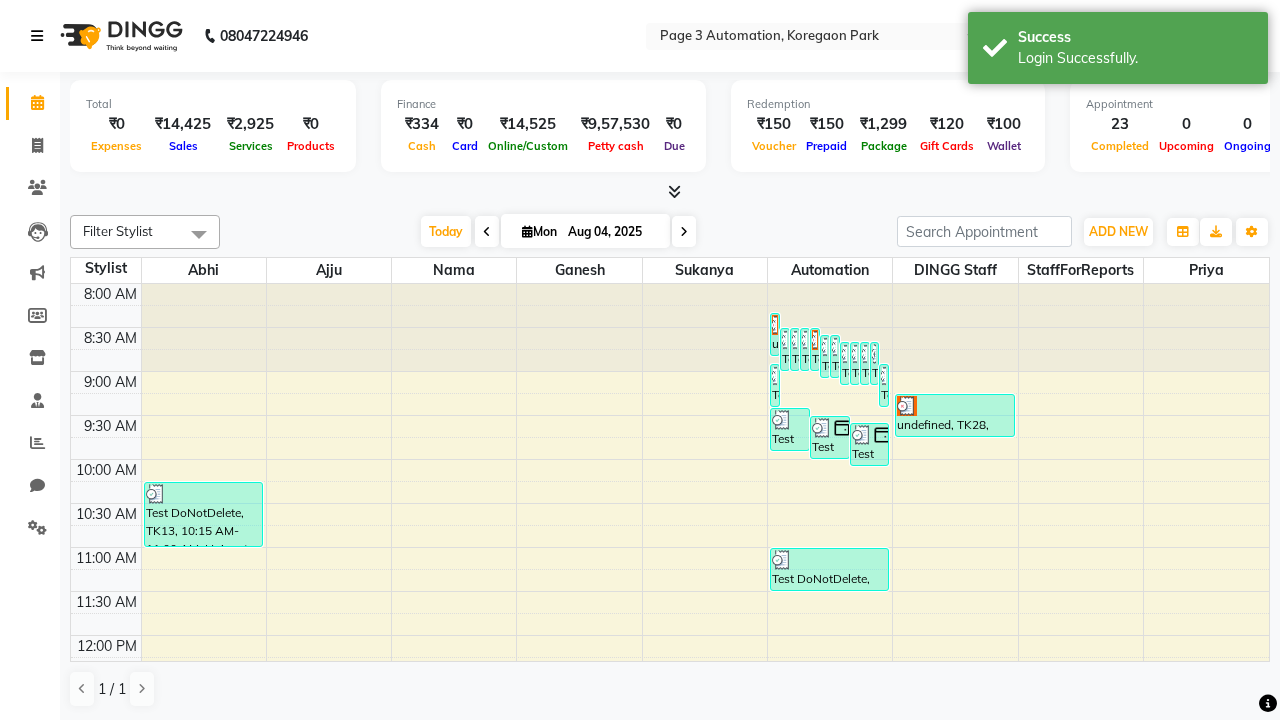 click at bounding box center (37, 36) 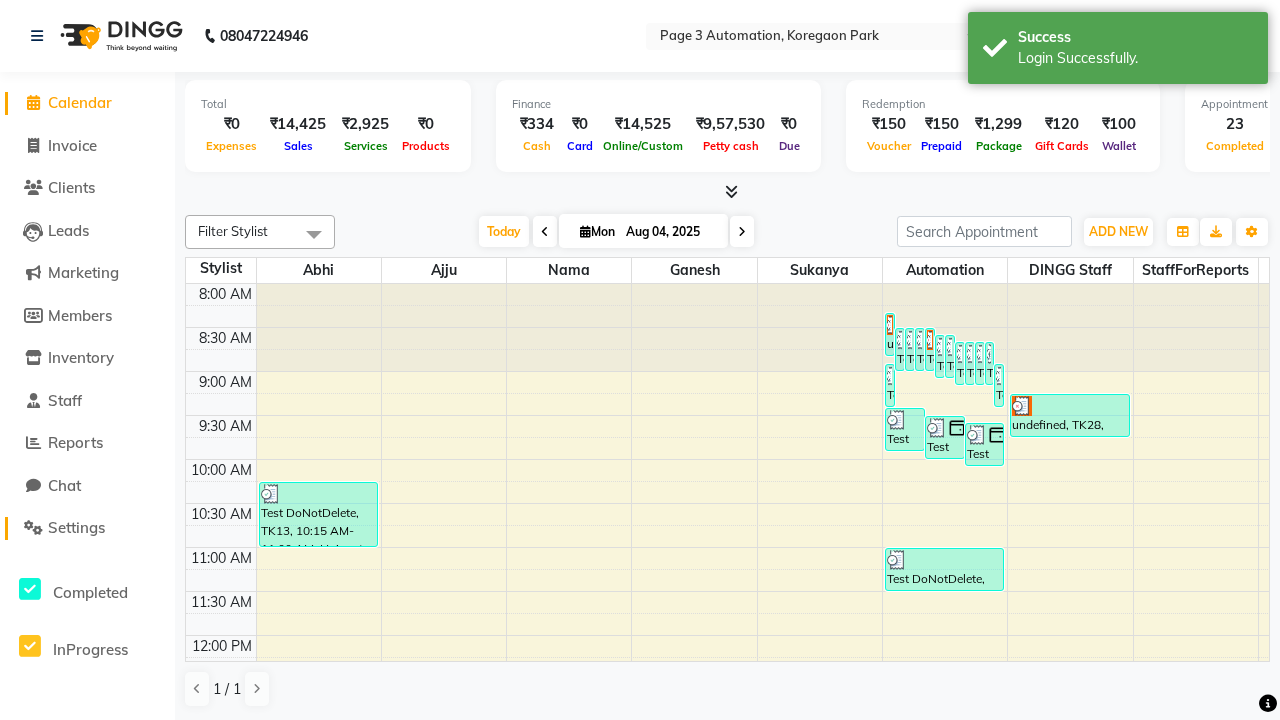 click on "Settings" 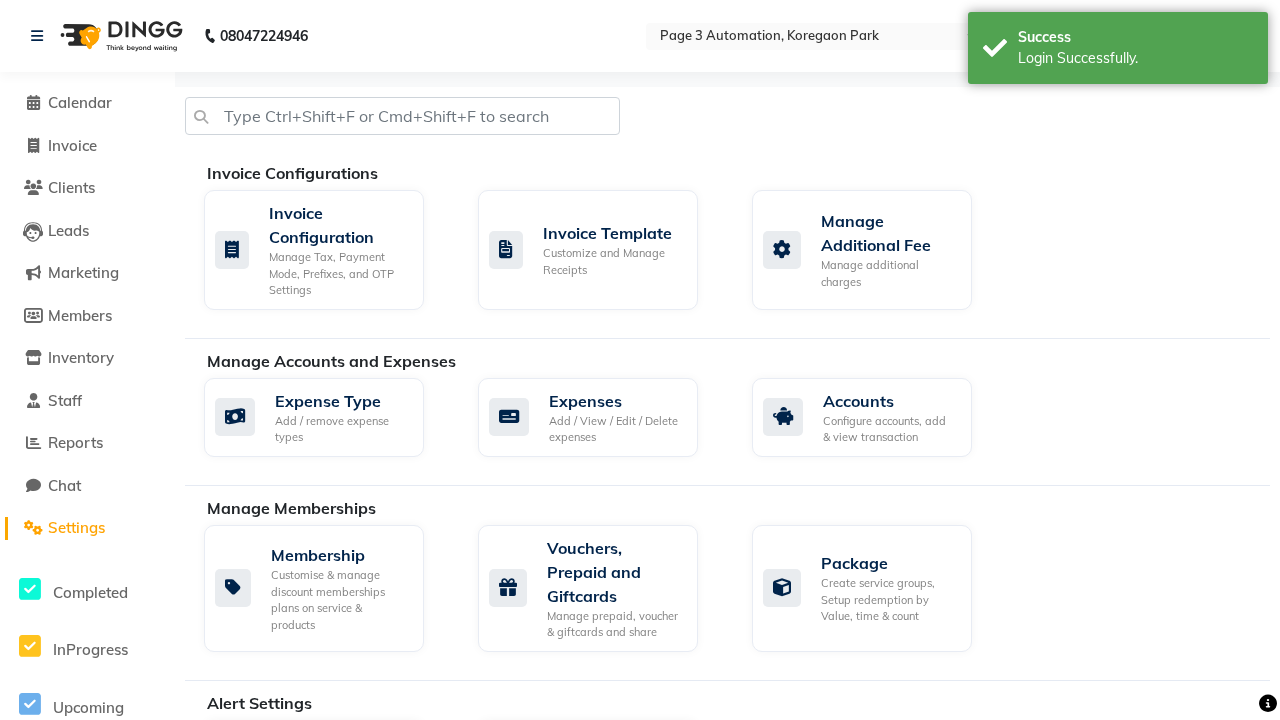 click on "Manage reset opening cash, change password." 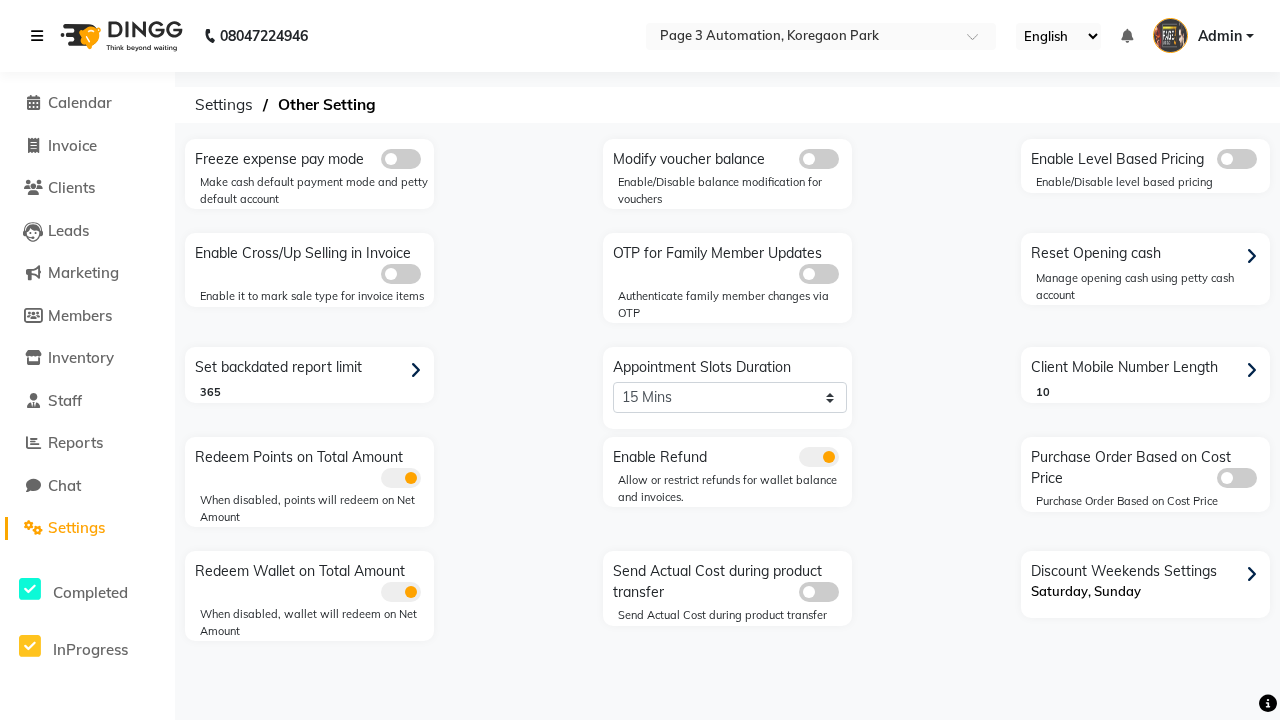 click at bounding box center (37, 36) 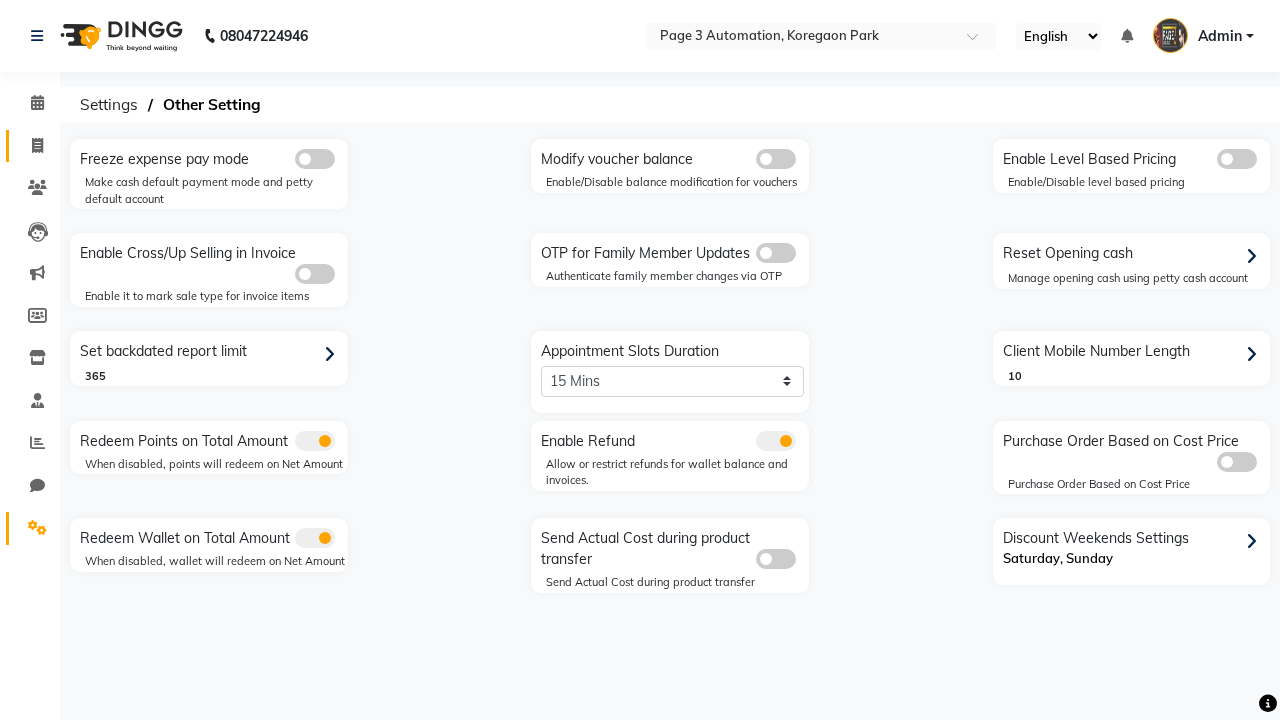 click 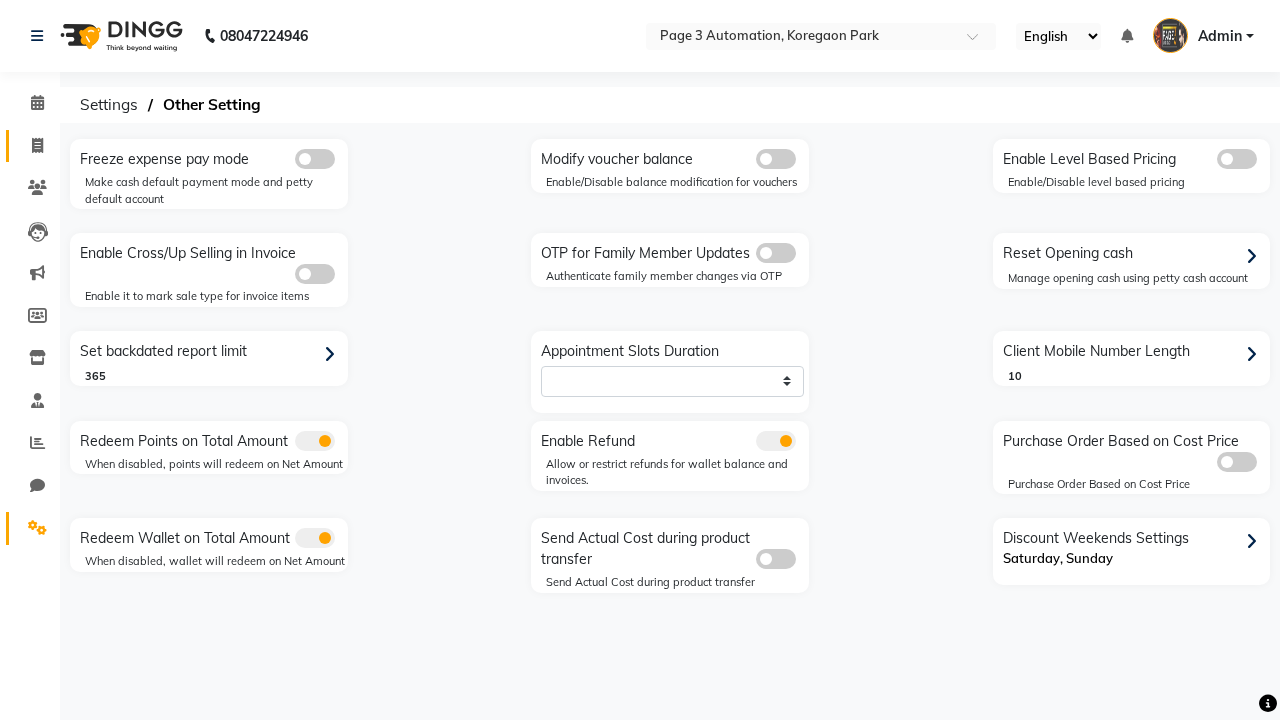 select on "service" 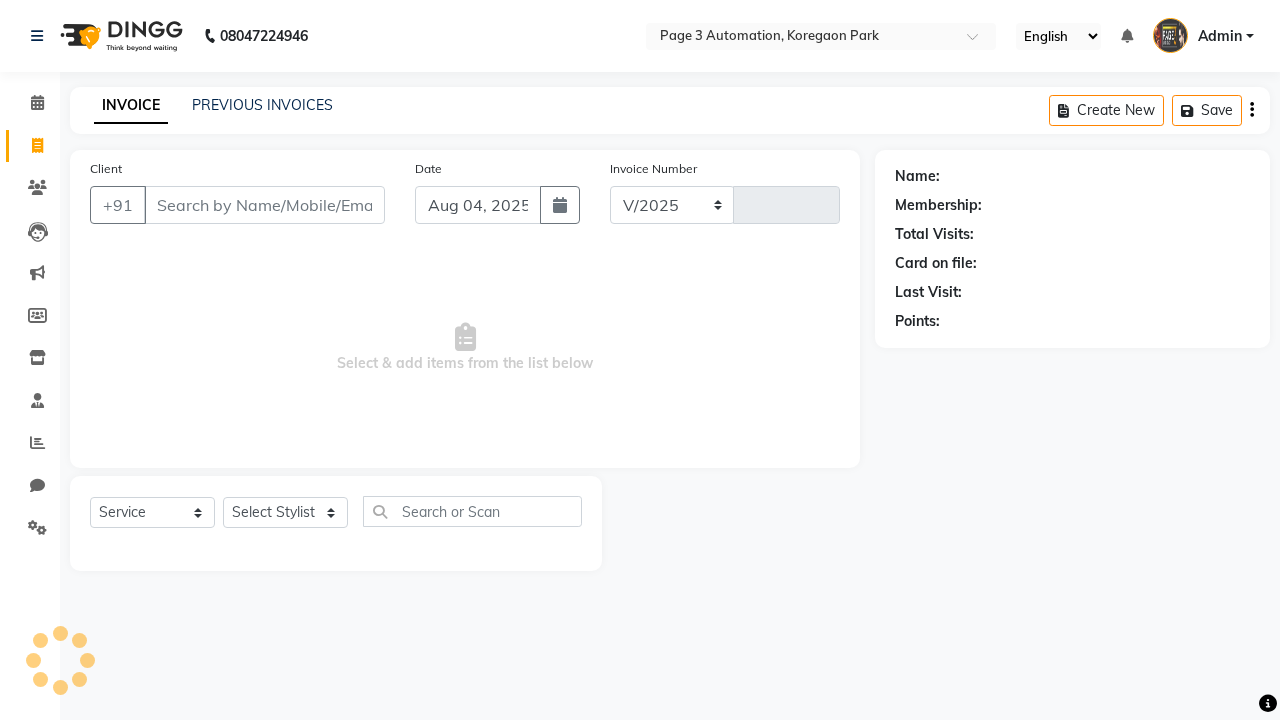 select on "2774" 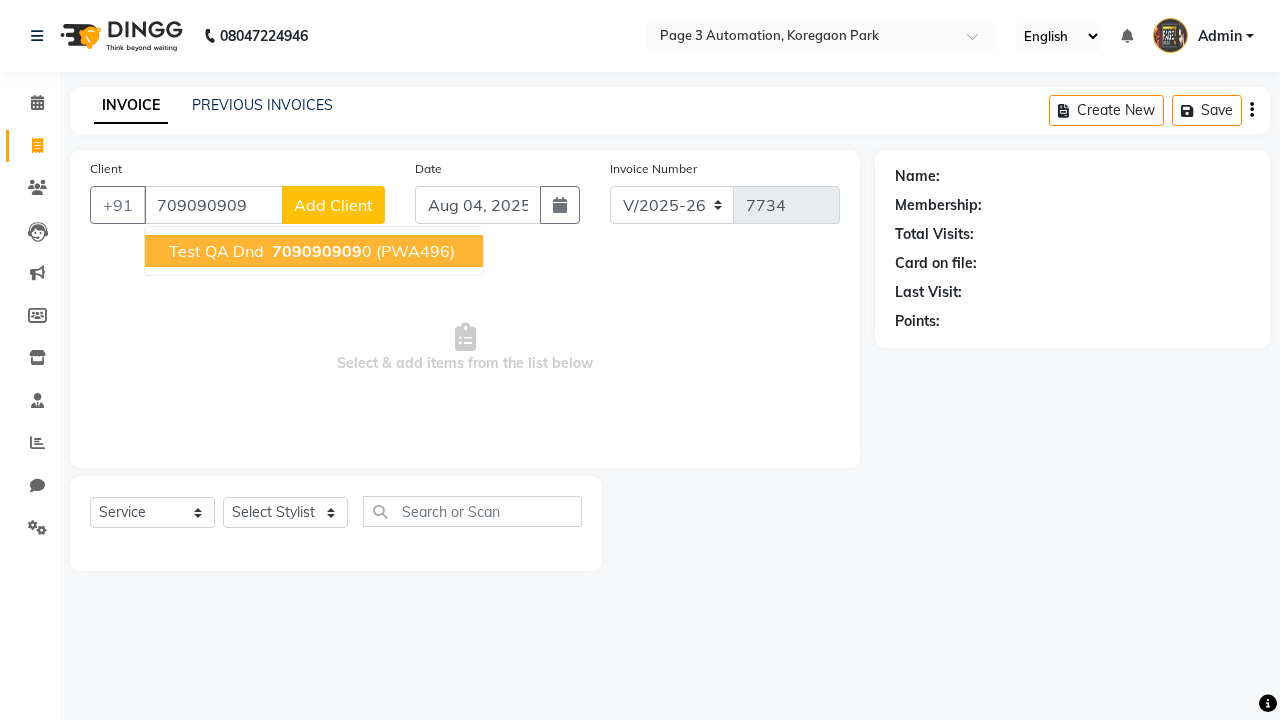 click on "709090909" at bounding box center [317, 251] 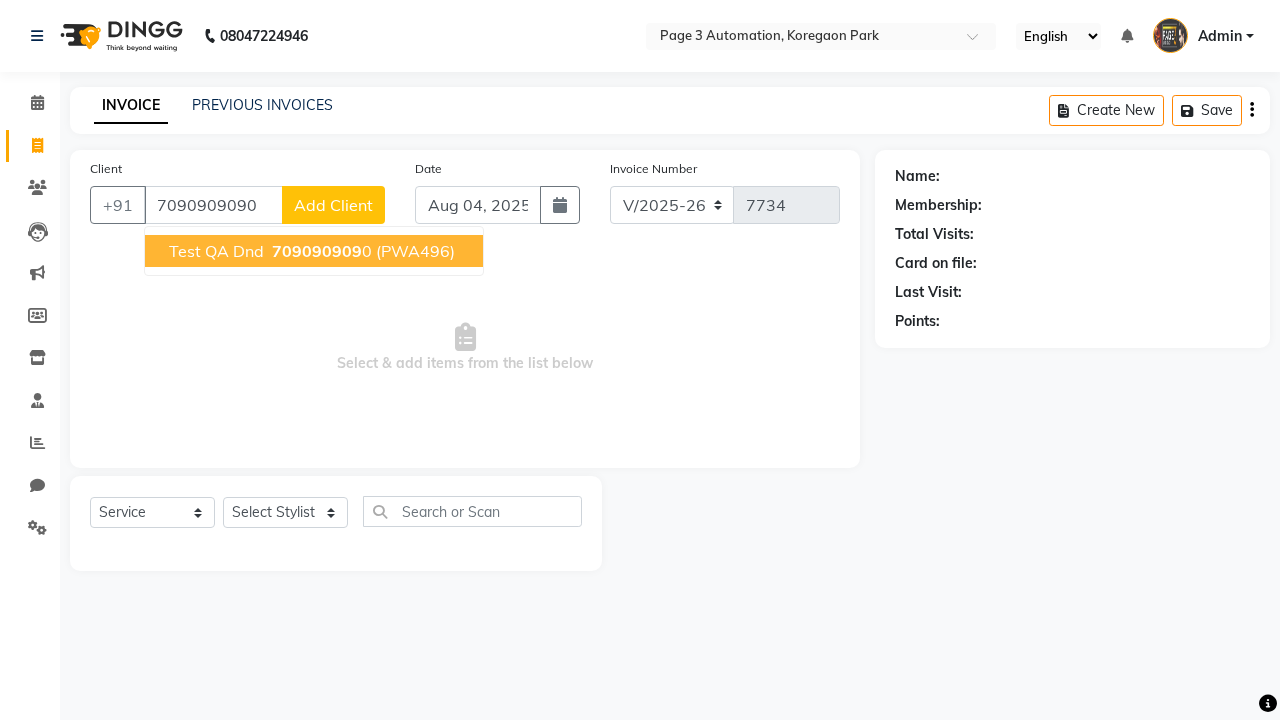 type on "7090909090" 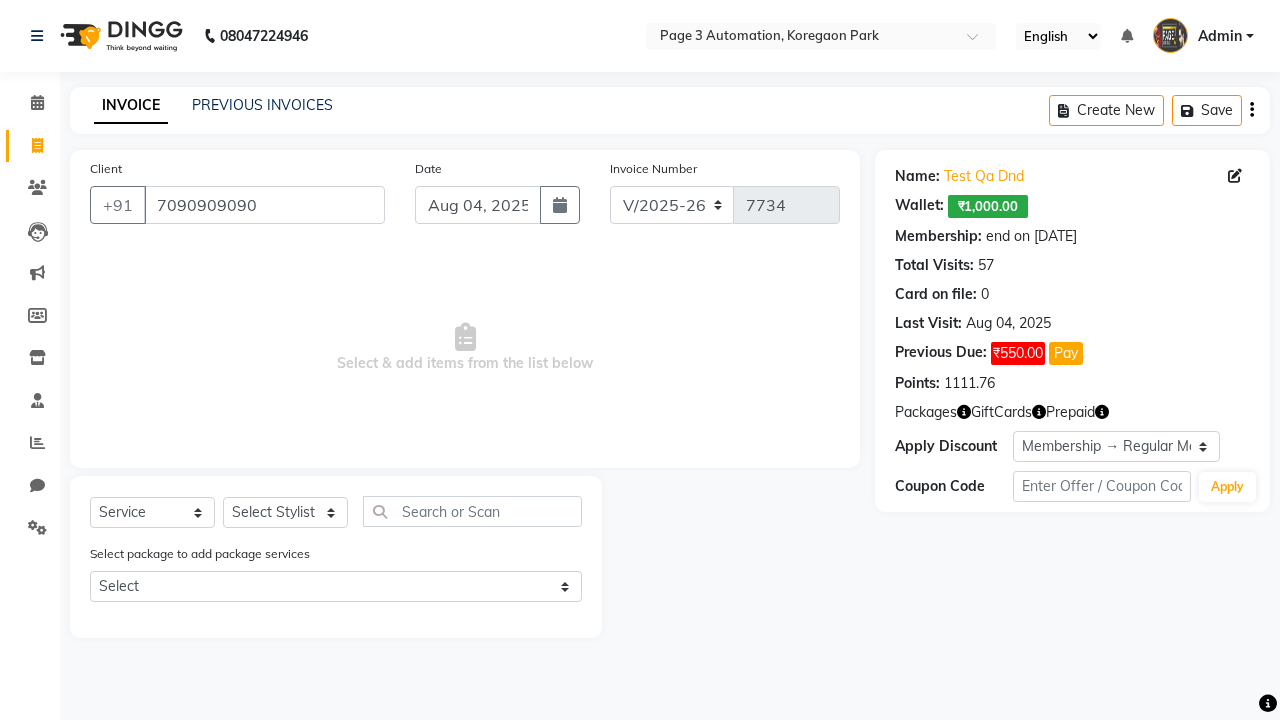 select on "0:" 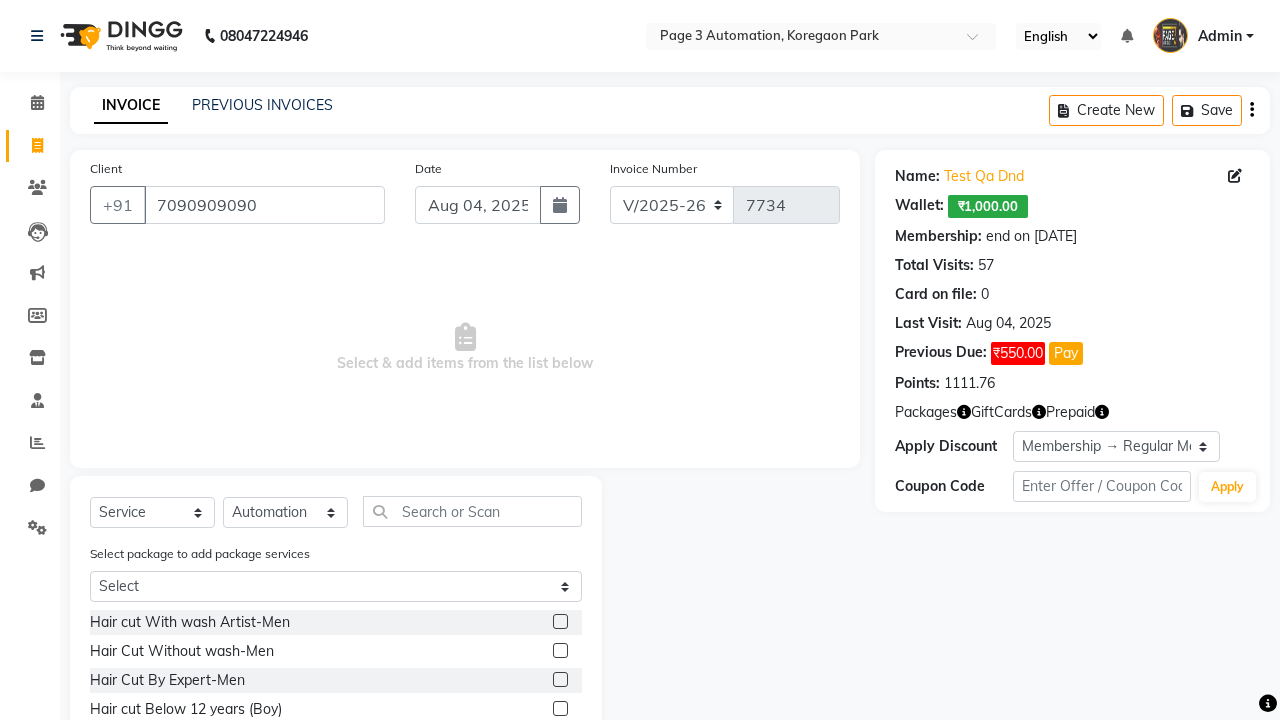 click 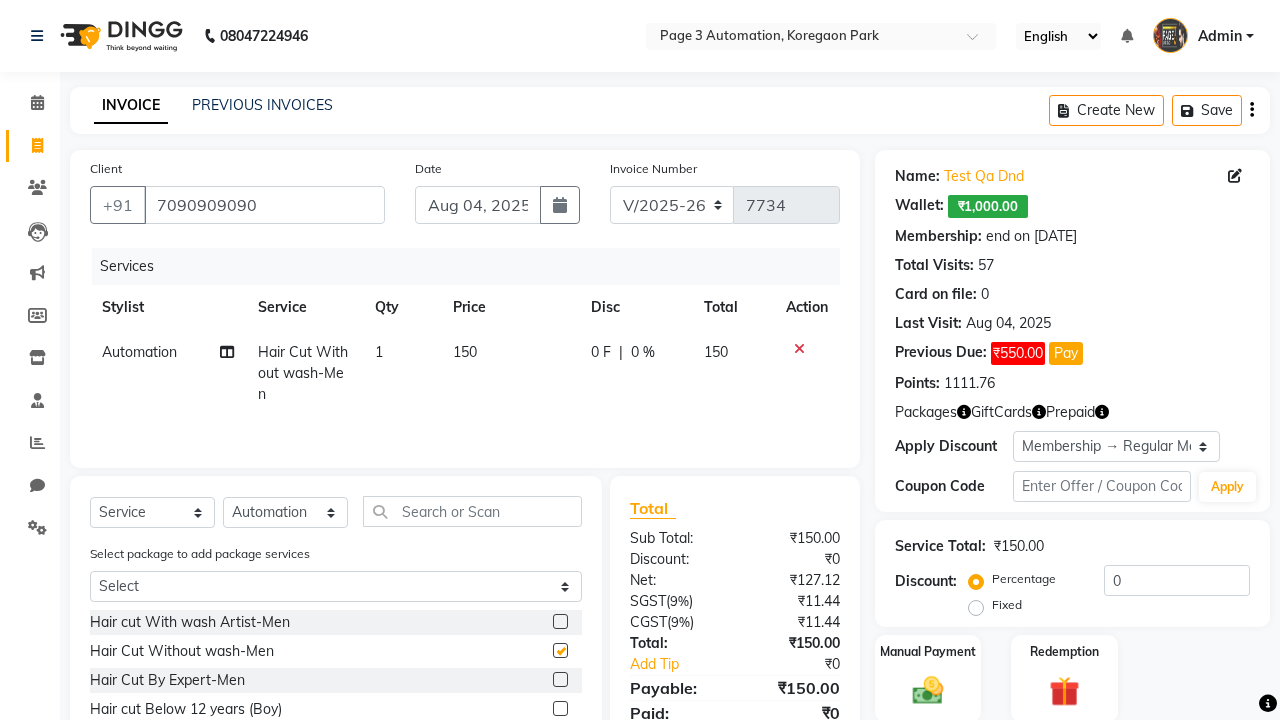 checkbox on "false" 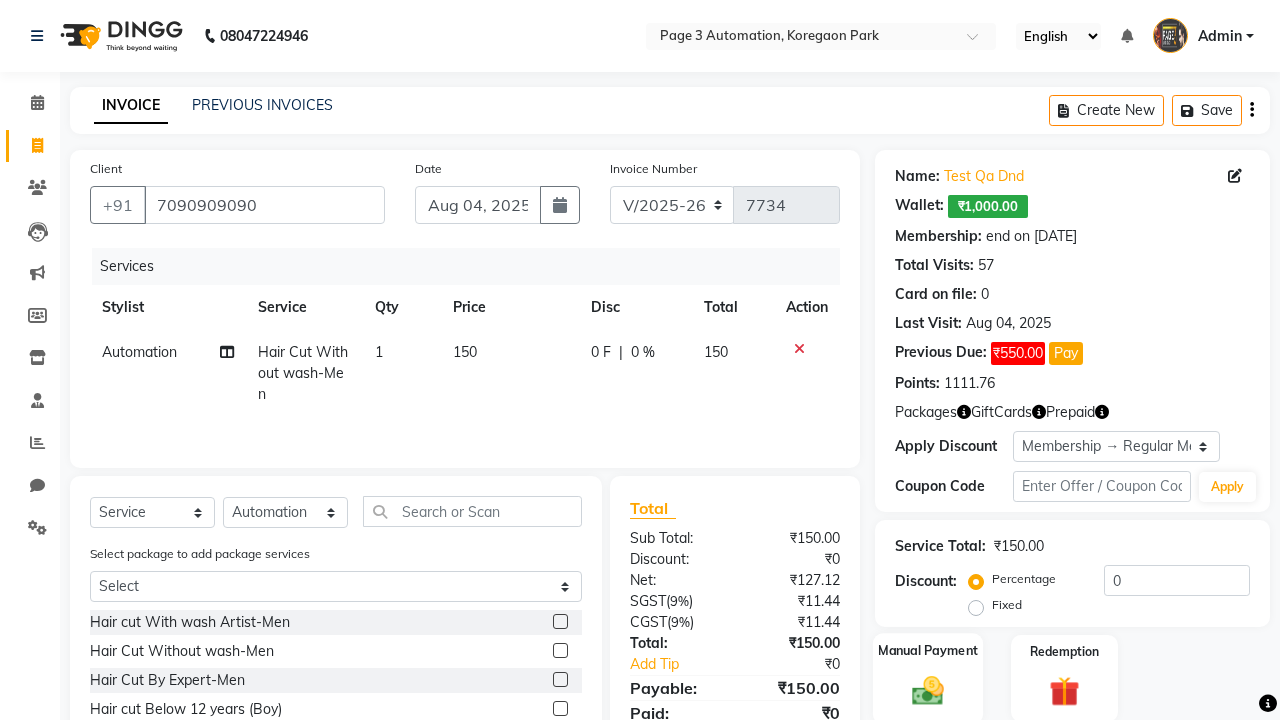 click 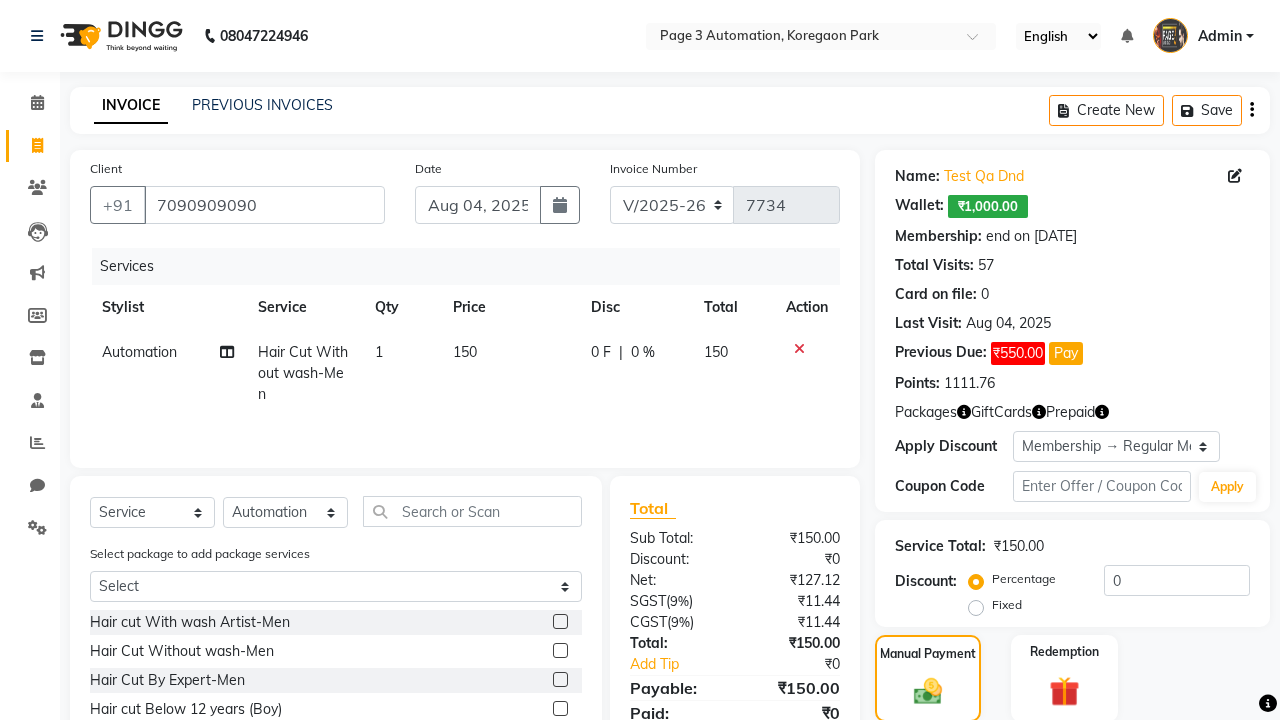 click on "ONLINE" 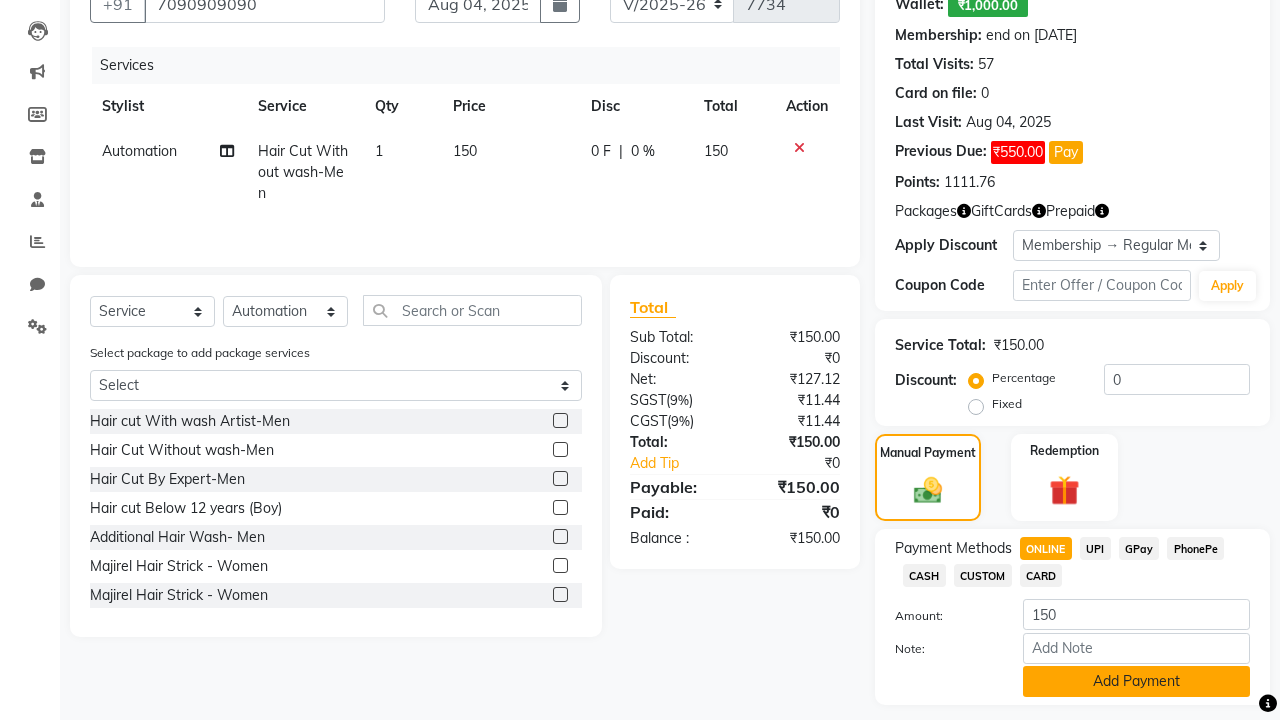 click on "Add Payment" 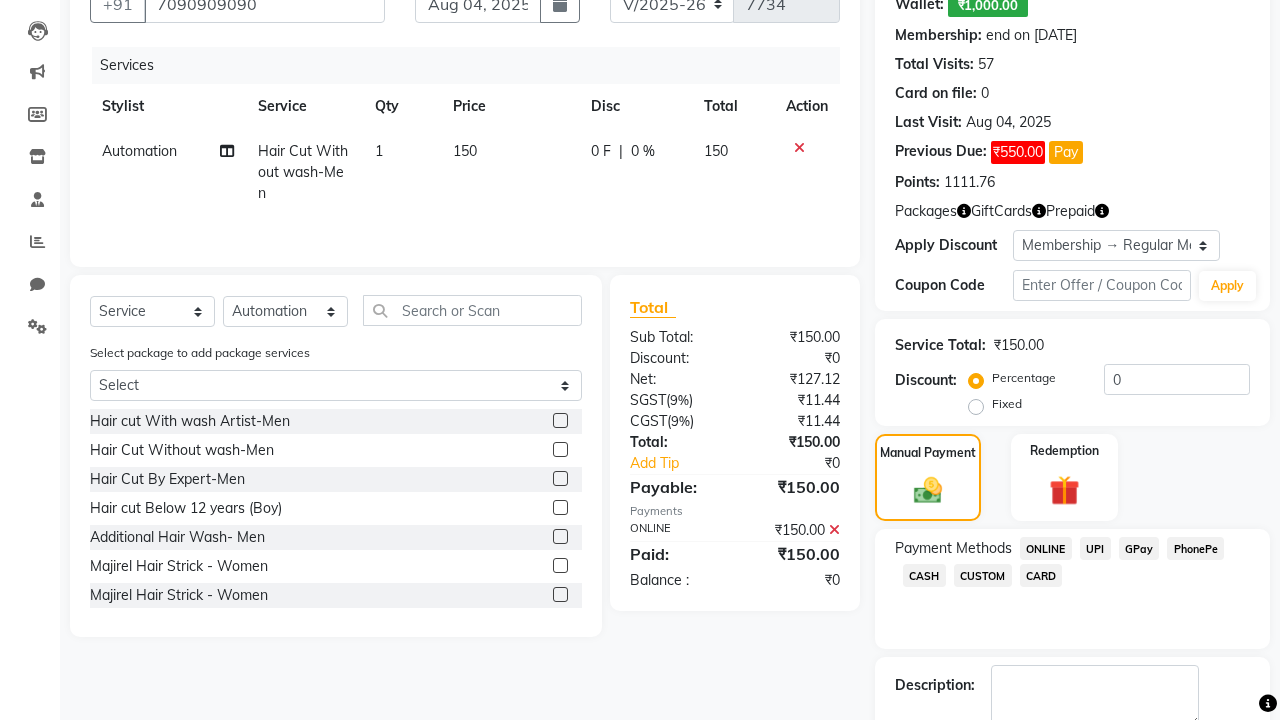 scroll, scrollTop: 314, scrollLeft: 0, axis: vertical 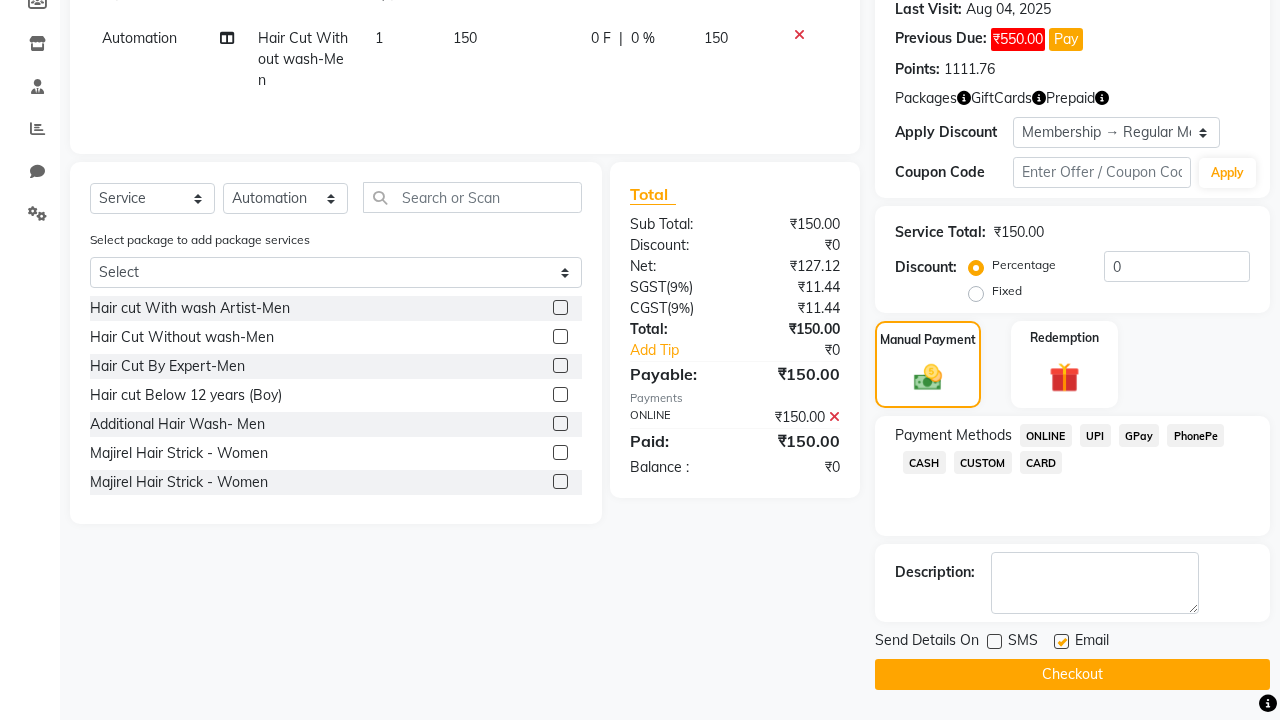 click 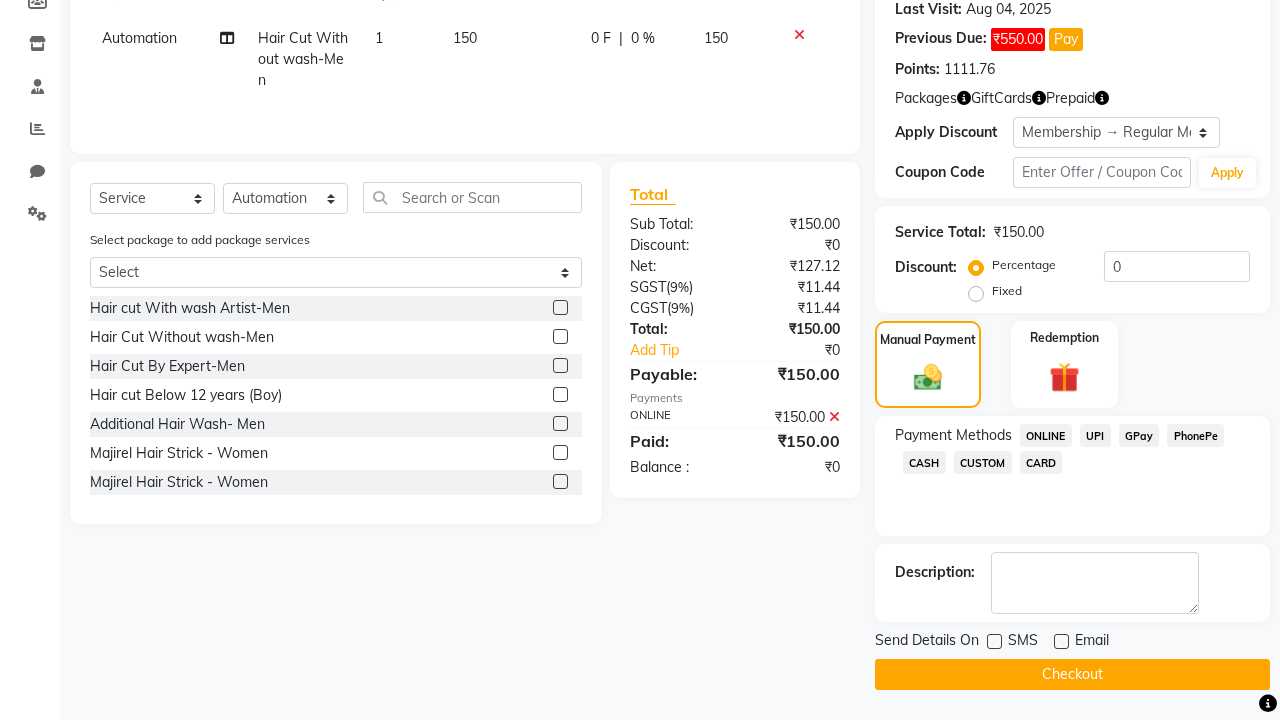 click on "Checkout" 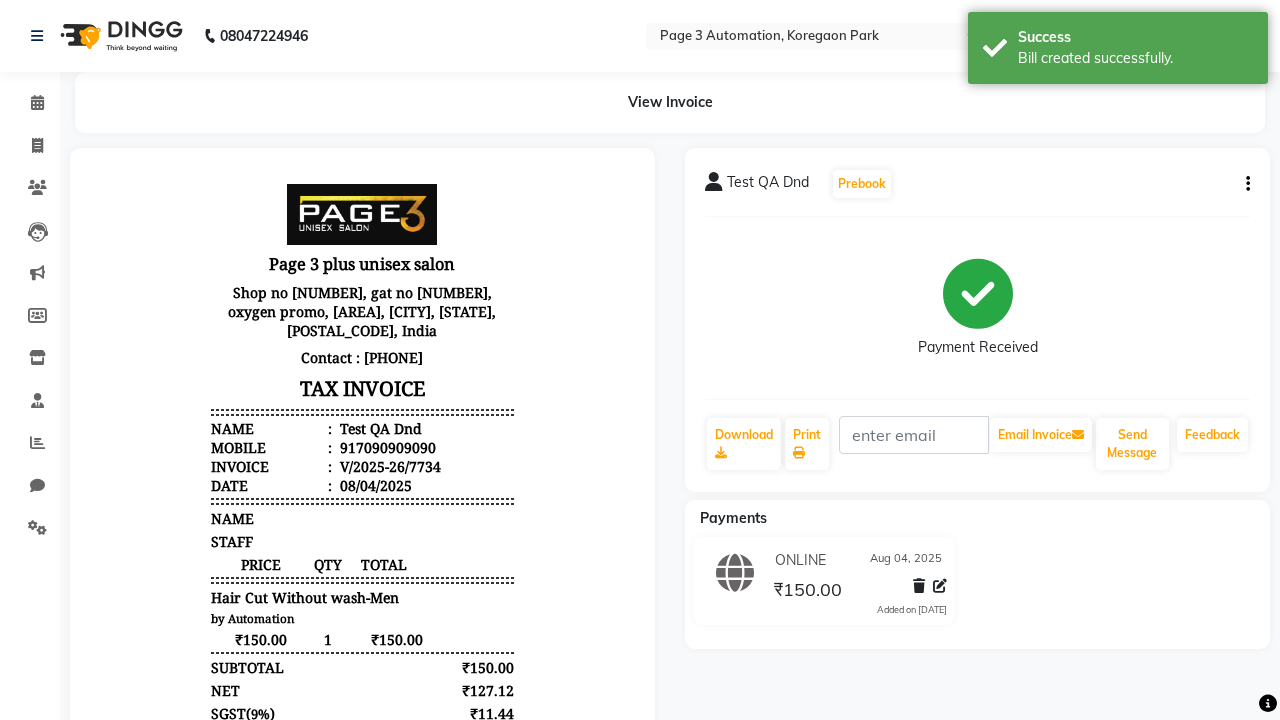 scroll, scrollTop: 0, scrollLeft: 0, axis: both 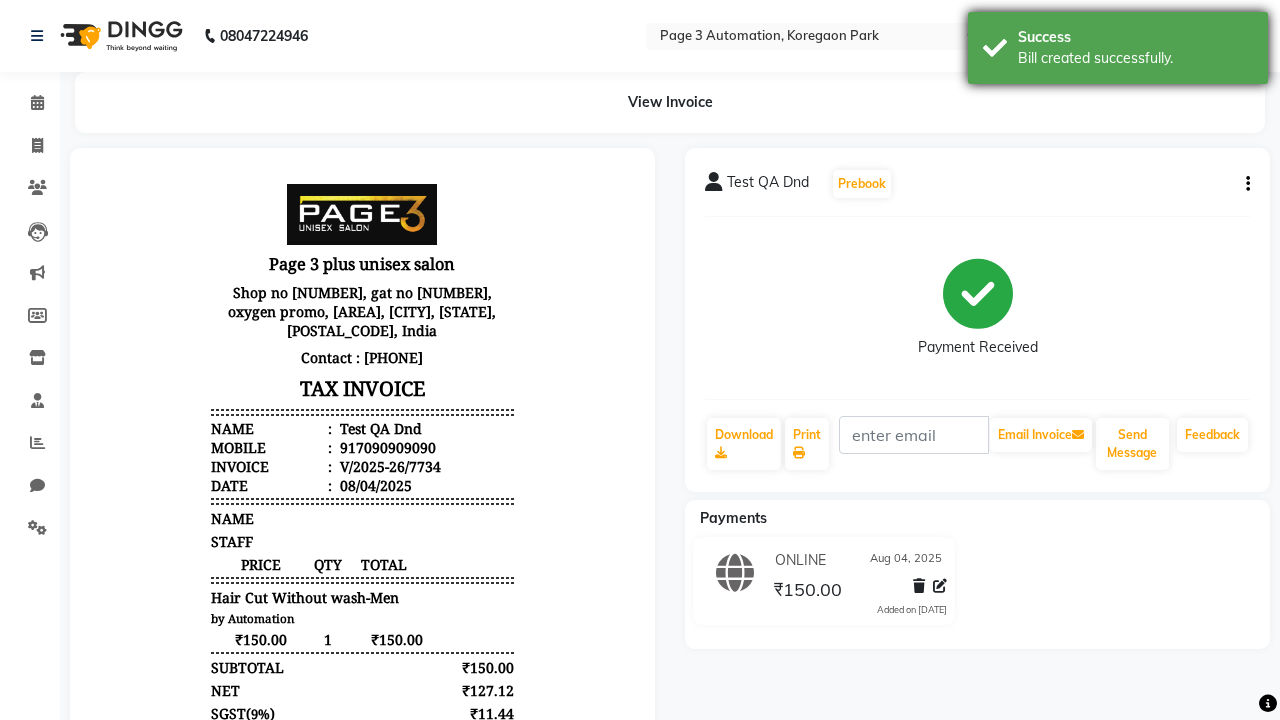 click on "Bill created successfully." at bounding box center [1135, 58] 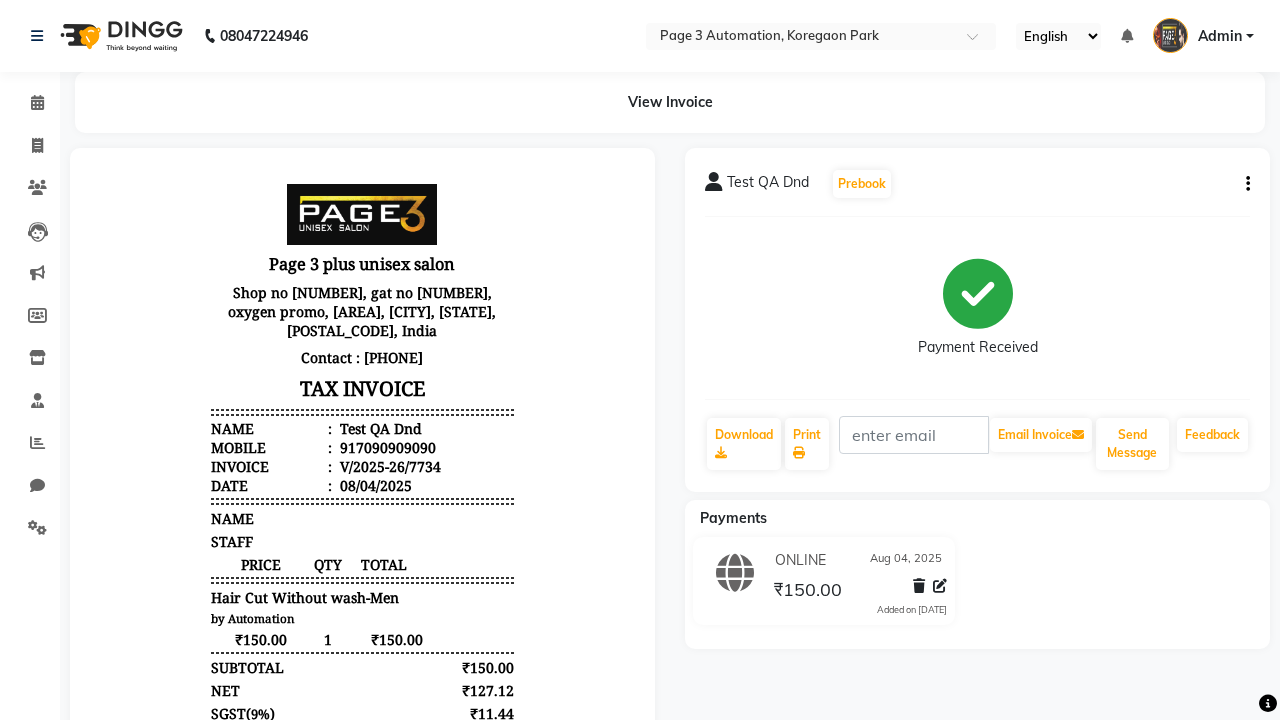 click 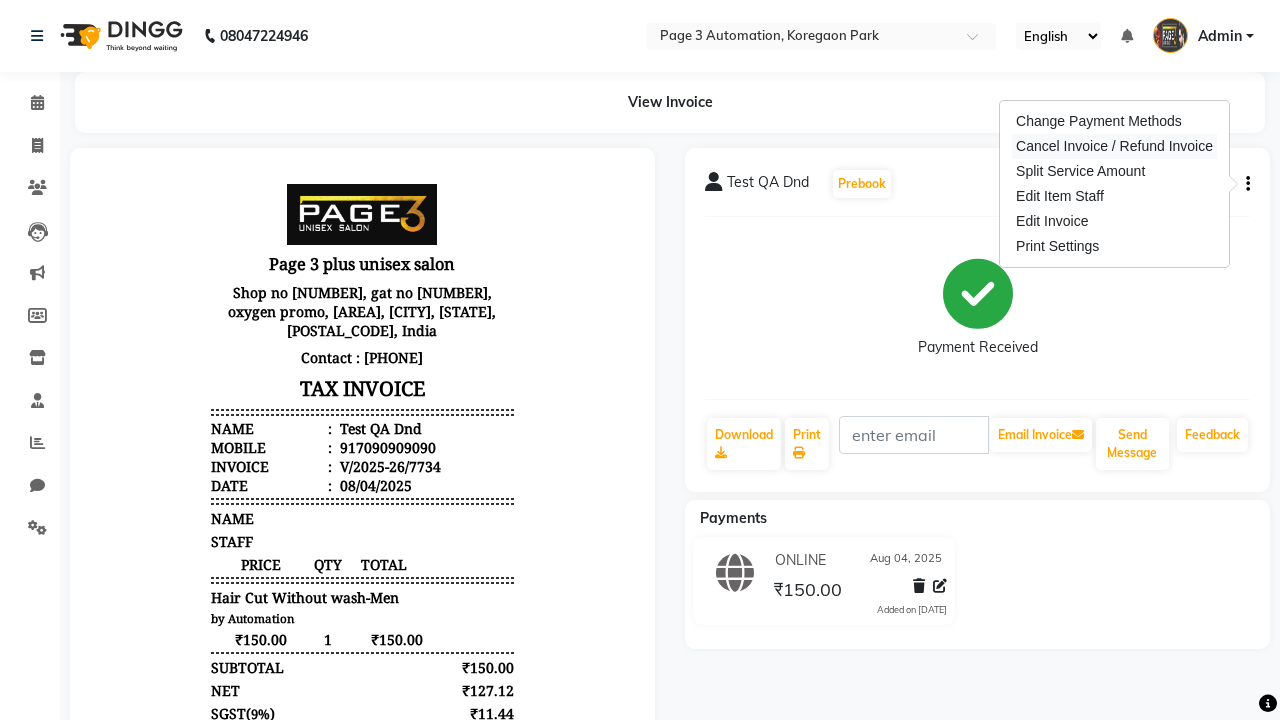 click on "Cancel Invoice / Refund Invoice" at bounding box center (1114, 146) 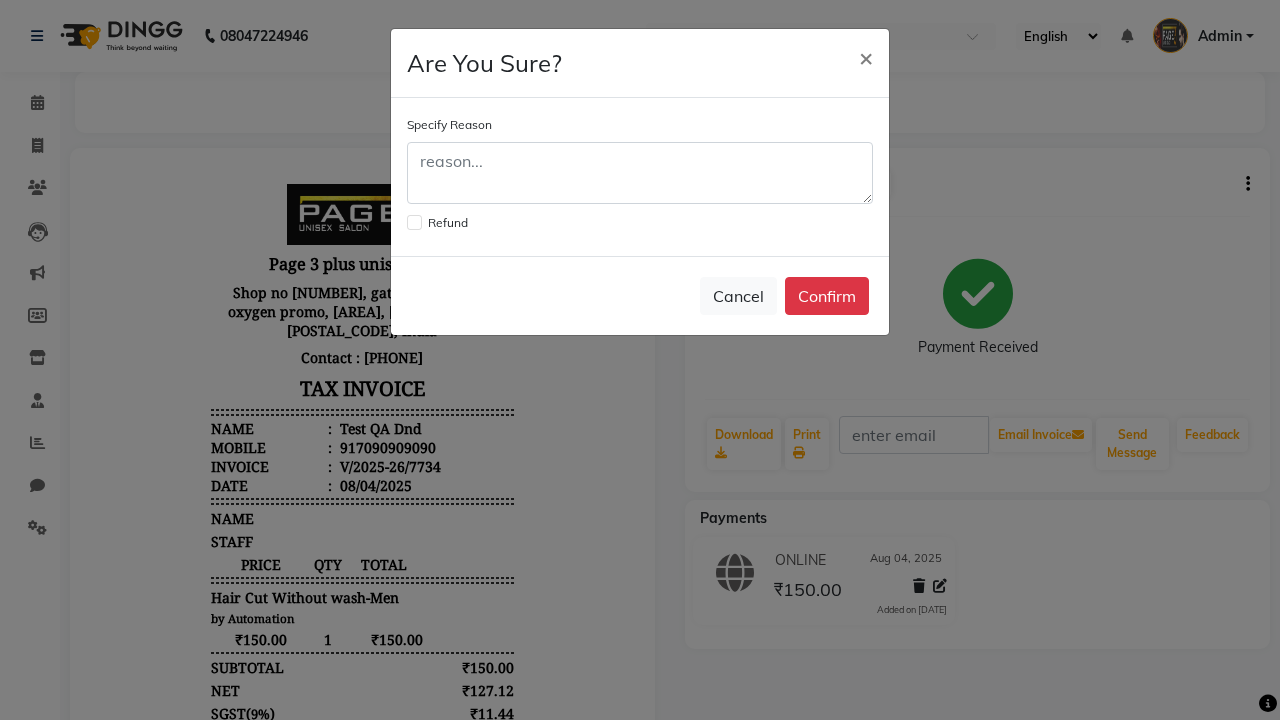 click 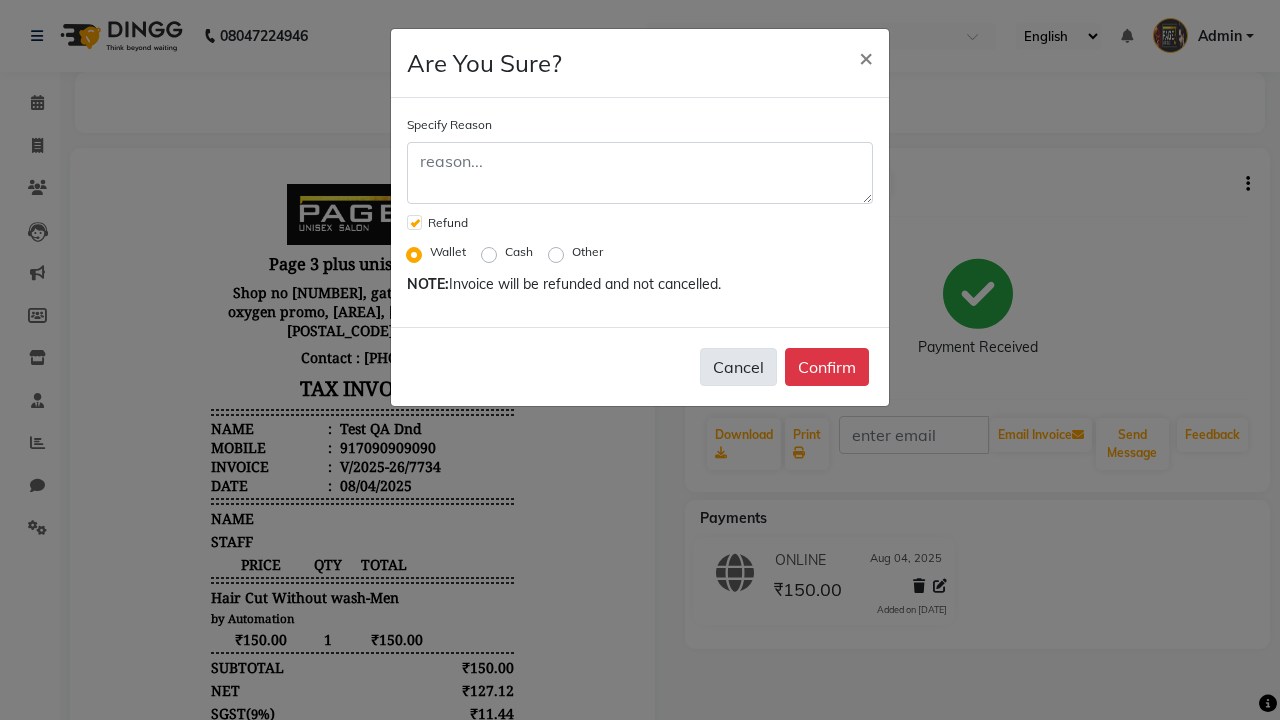click on "Cancel" 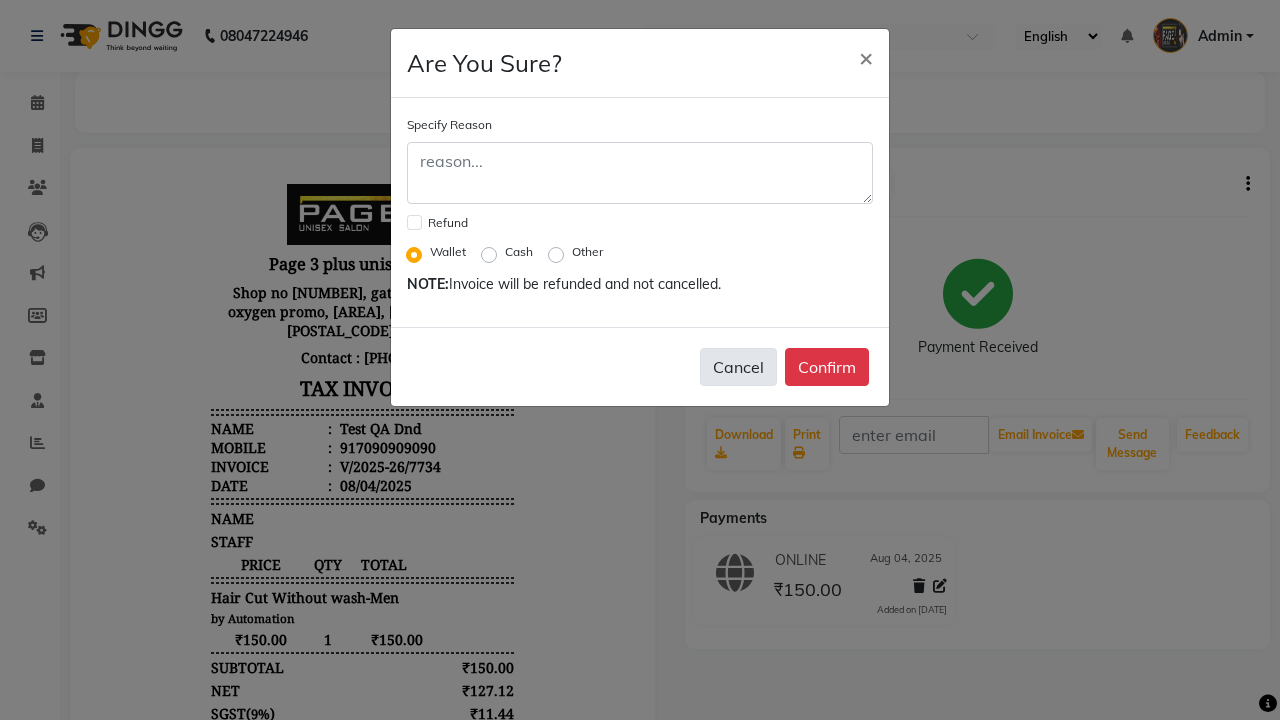 checkbox on "false" 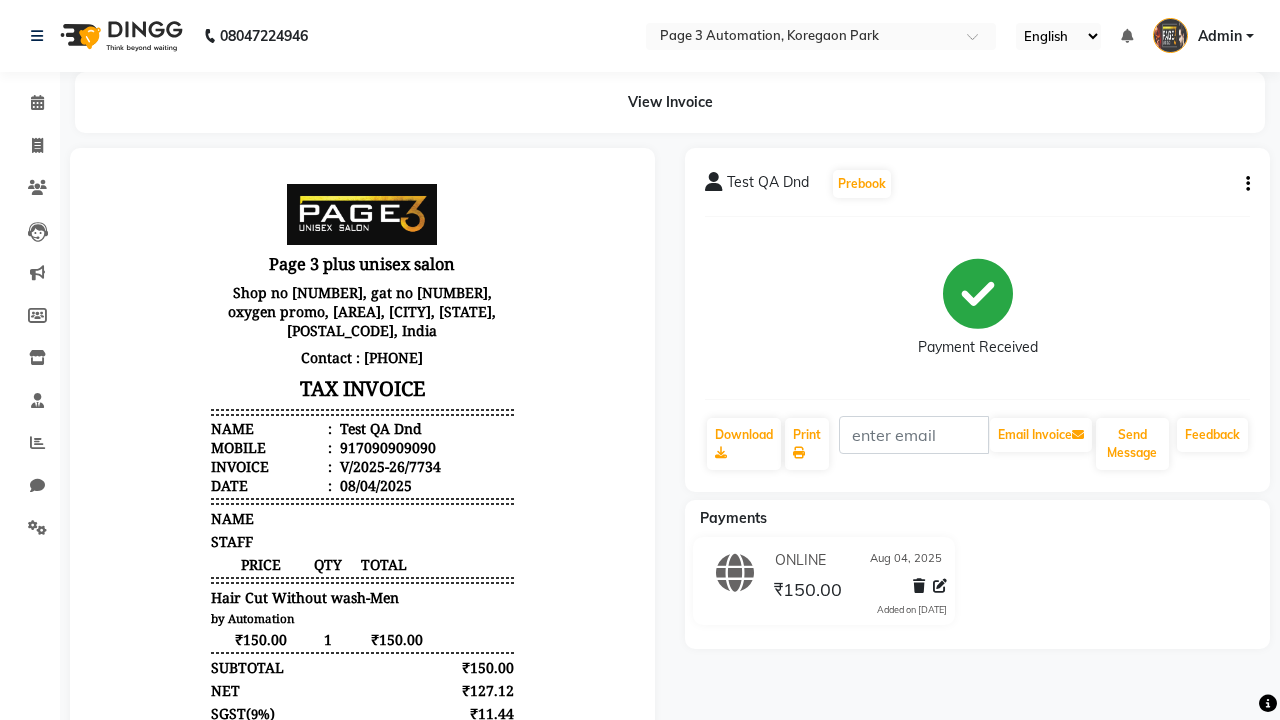 click on "Admin" at bounding box center (1220, 36) 